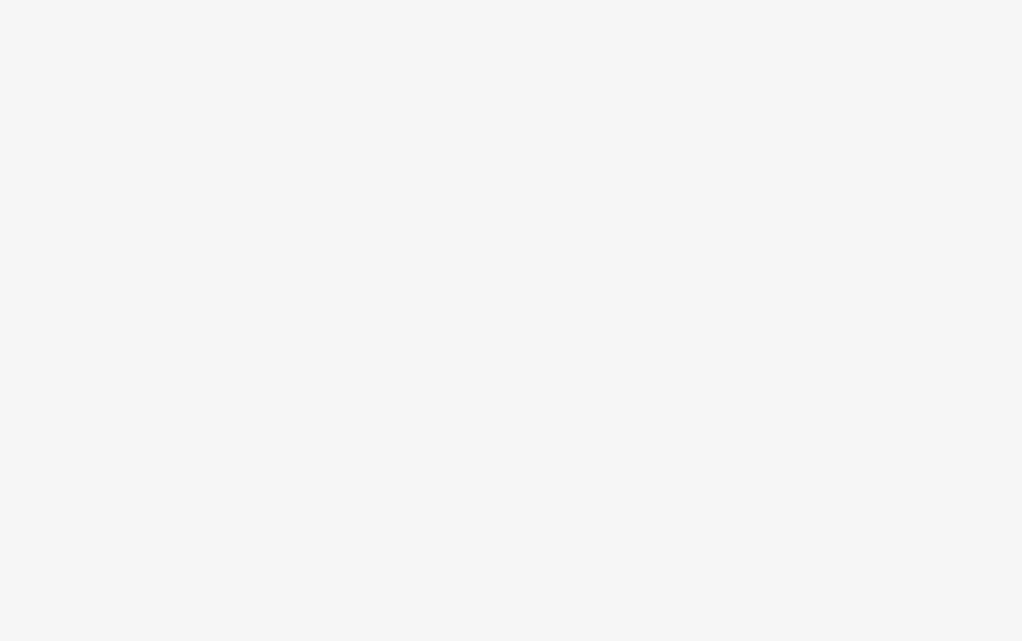 scroll, scrollTop: 0, scrollLeft: 0, axis: both 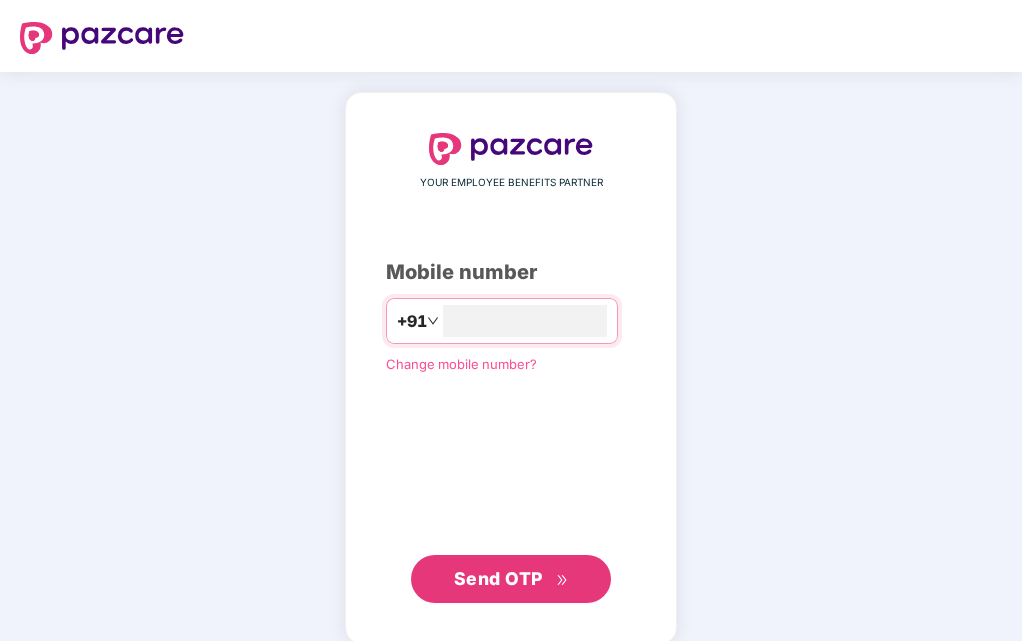 type on "**********" 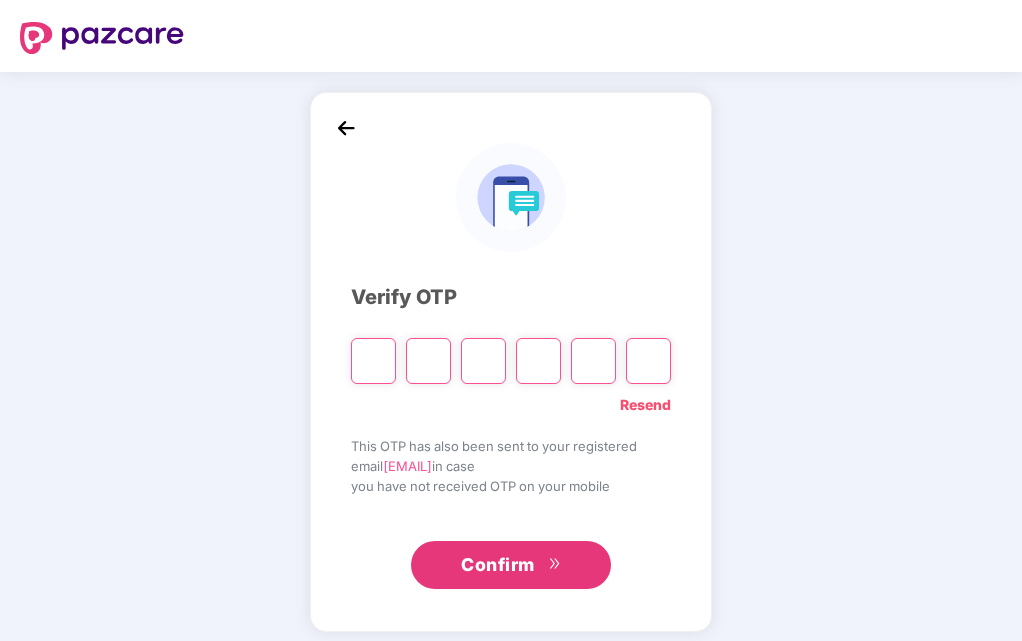 type on "*" 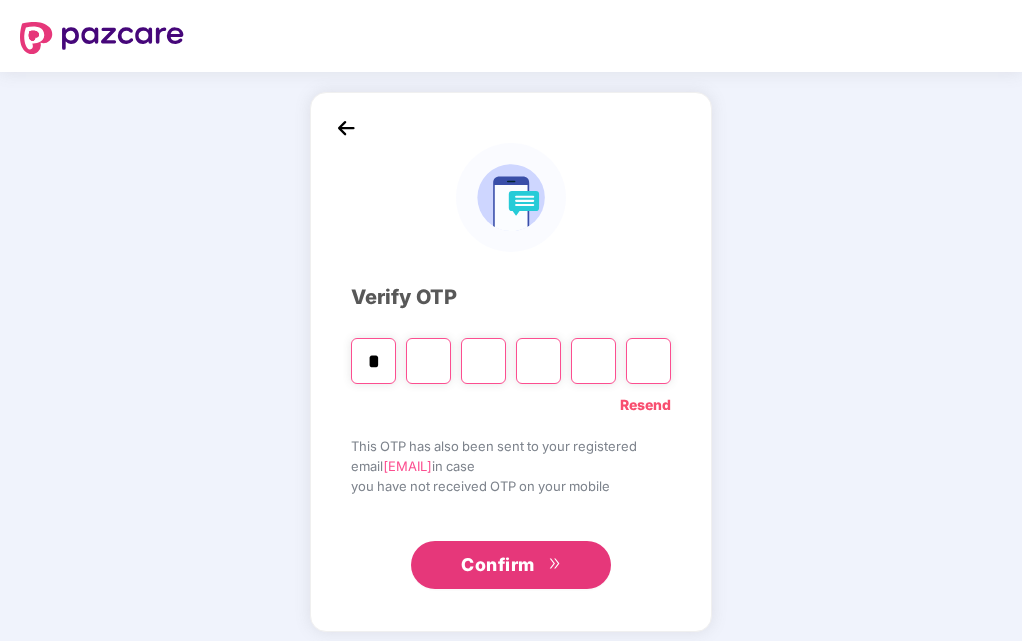 type on "*" 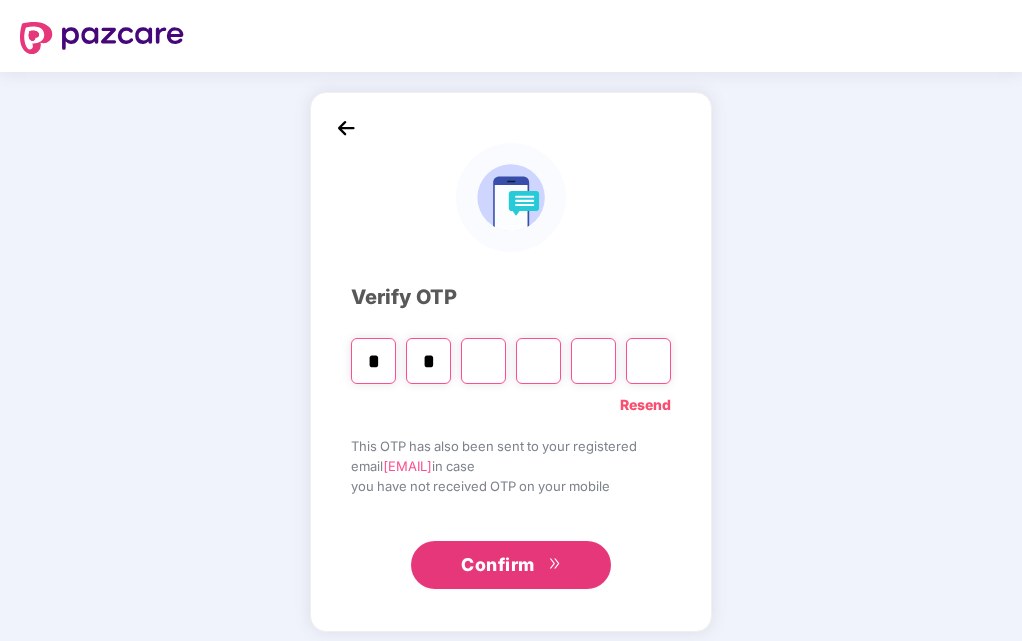 type on "*" 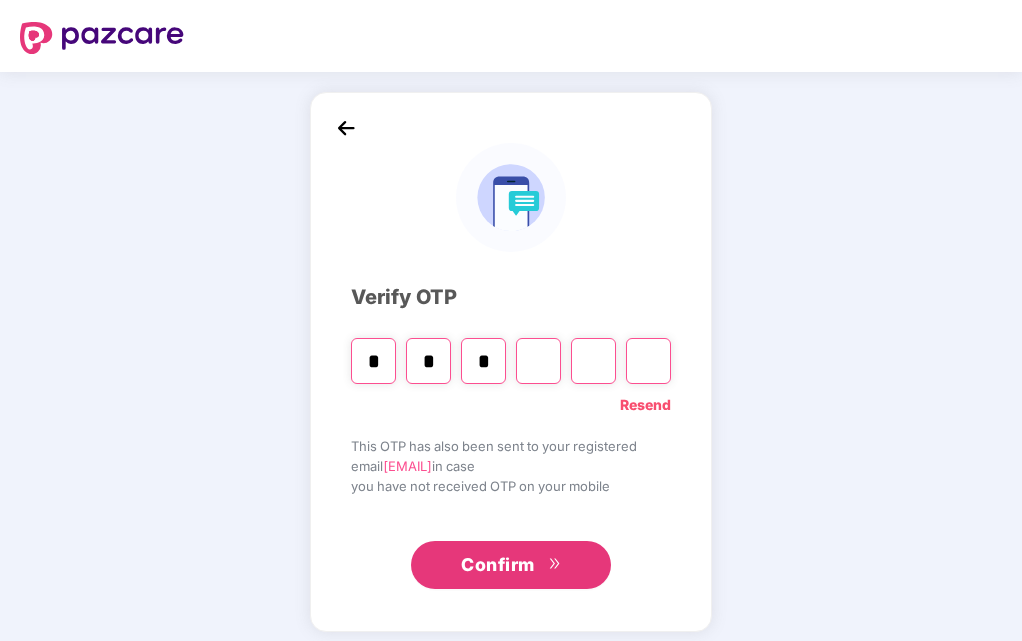 type on "*" 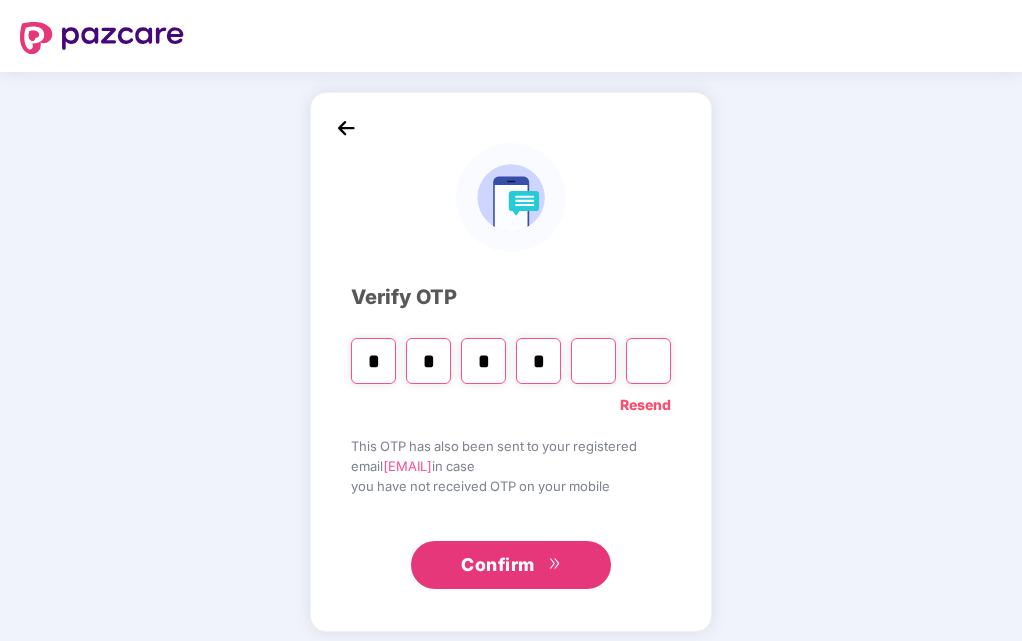 type on "*" 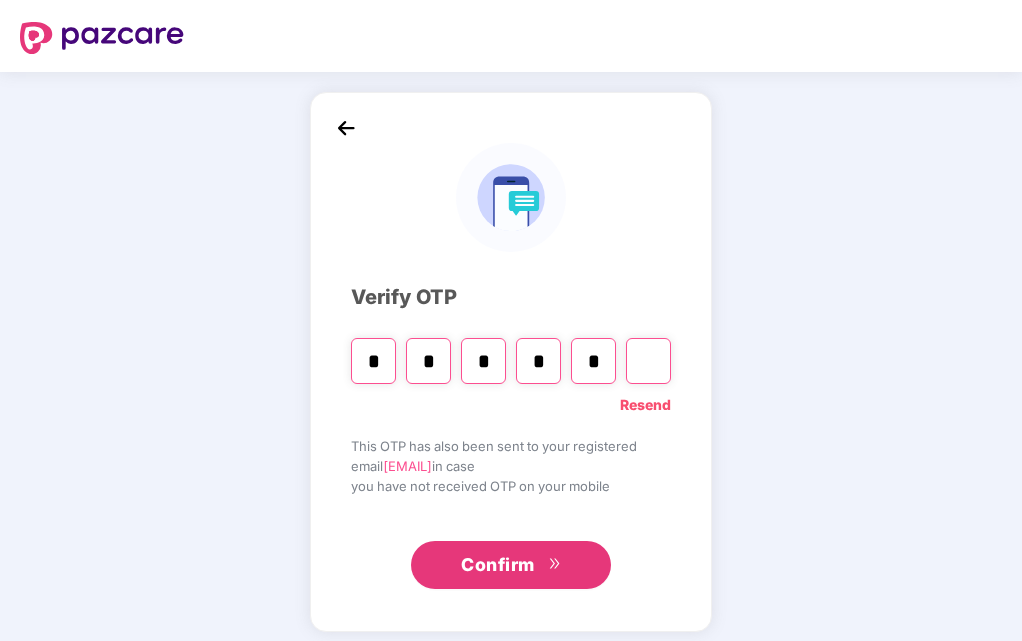 type on "*" 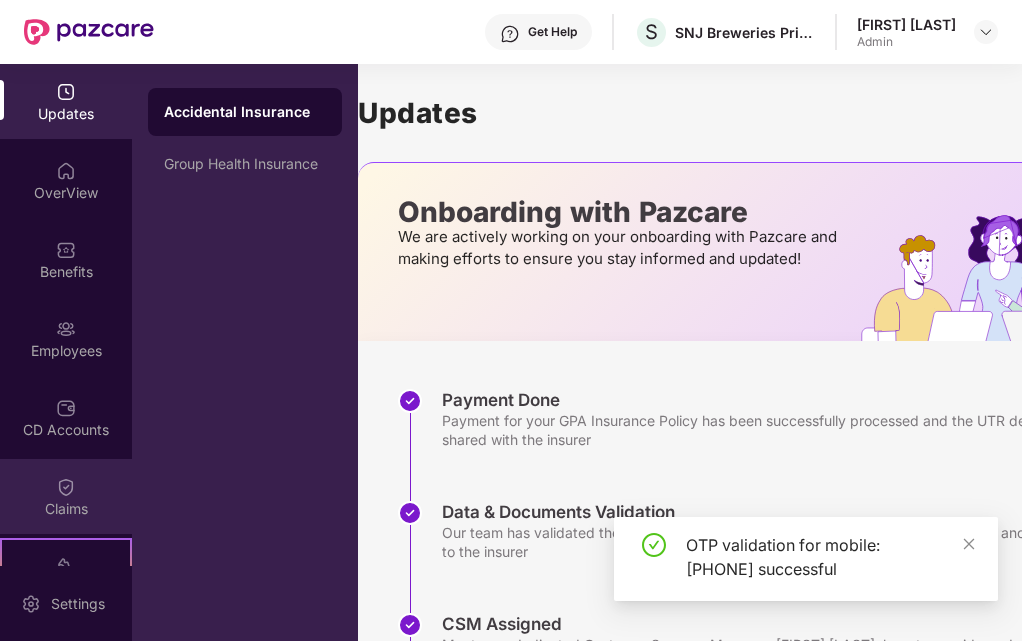 click at bounding box center (66, 487) 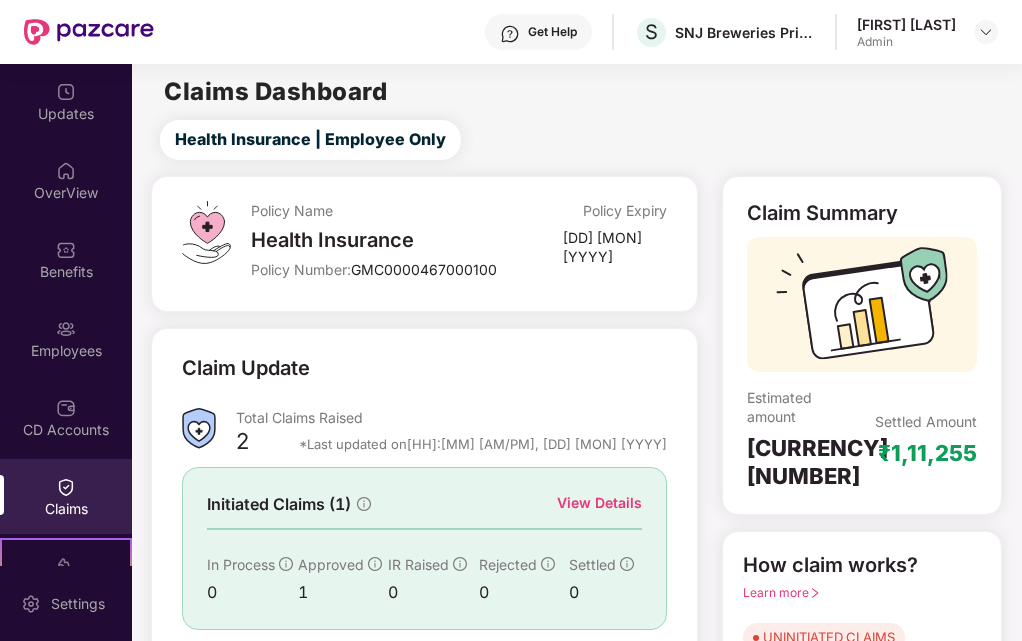 click on "View Details" at bounding box center (599, 503) 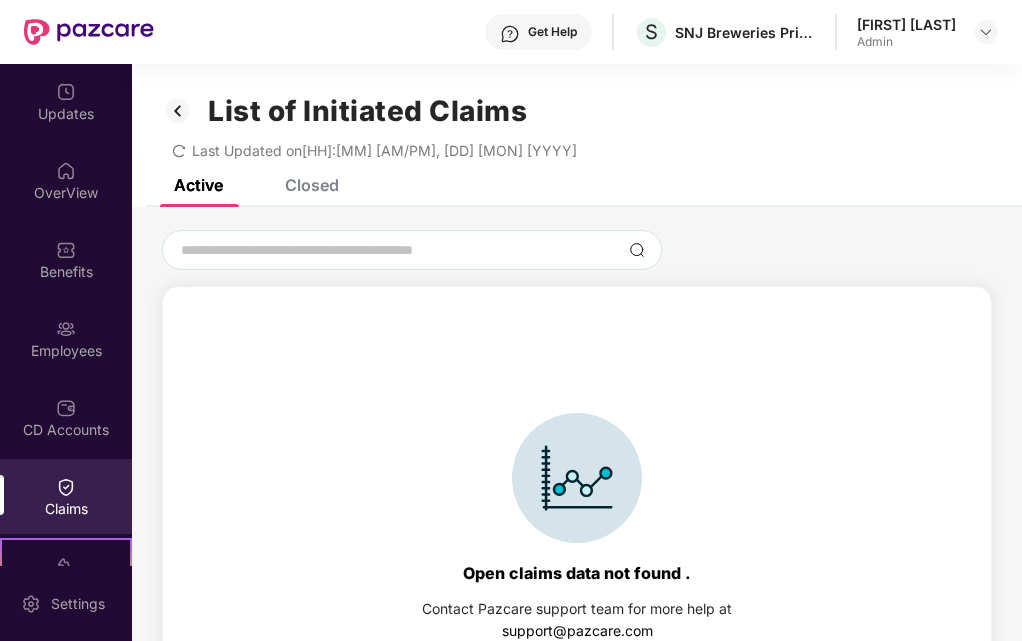 click at bounding box center [178, 111] 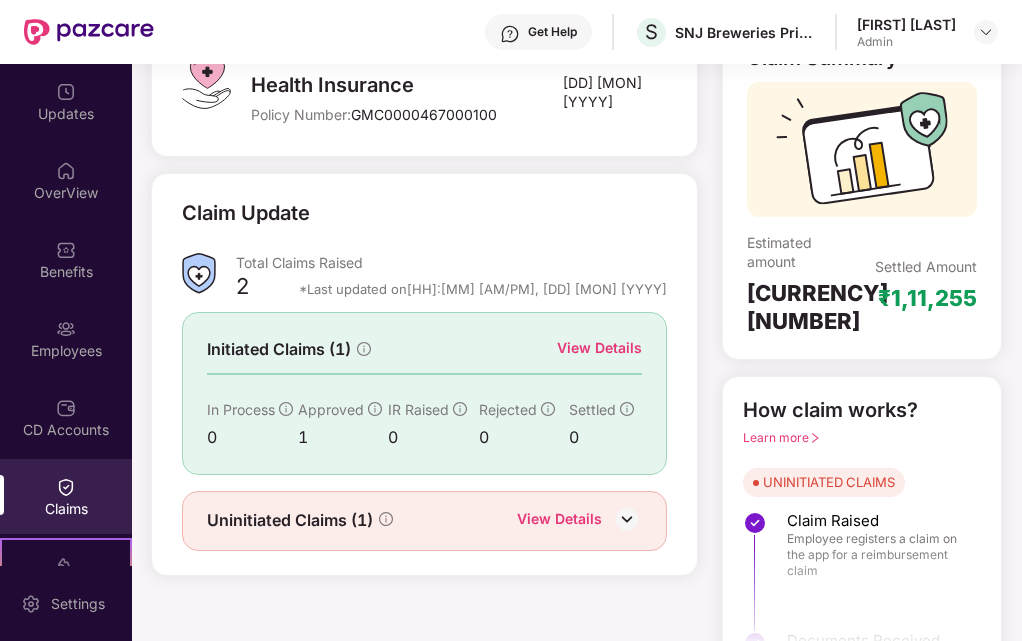 scroll, scrollTop: 164, scrollLeft: 0, axis: vertical 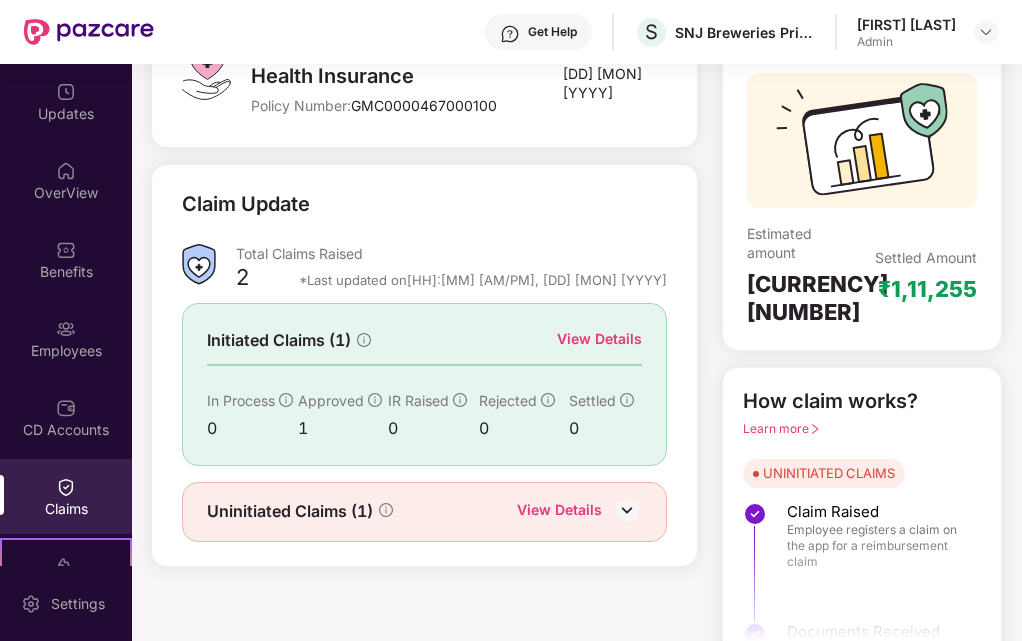 click on "Total Claims Raised" at bounding box center [451, 253] 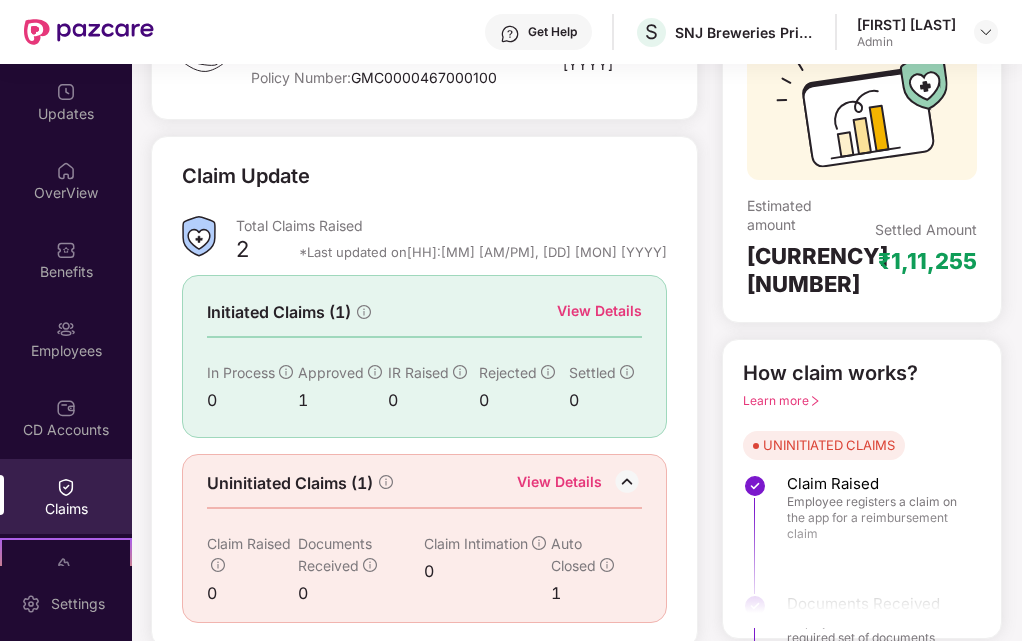 scroll, scrollTop: 199, scrollLeft: 0, axis: vertical 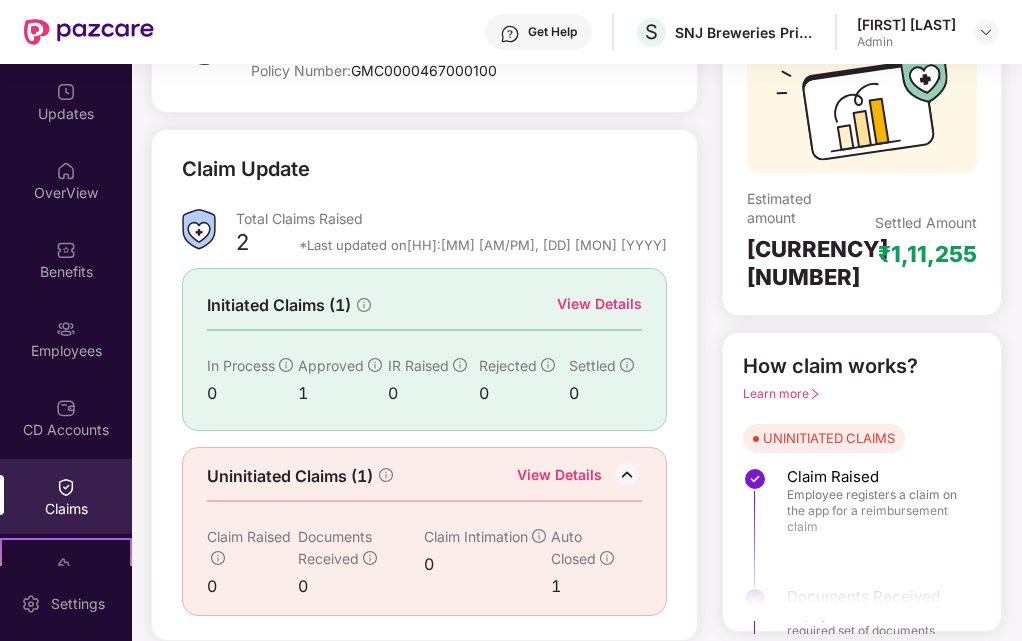 click on "View Details" at bounding box center [599, 304] 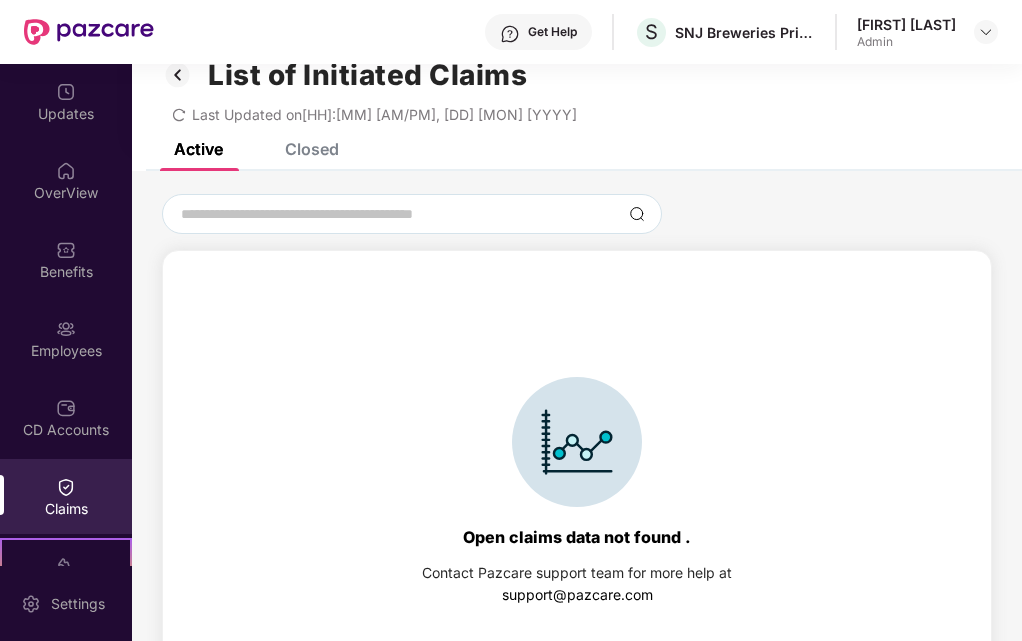 scroll, scrollTop: 0, scrollLeft: 0, axis: both 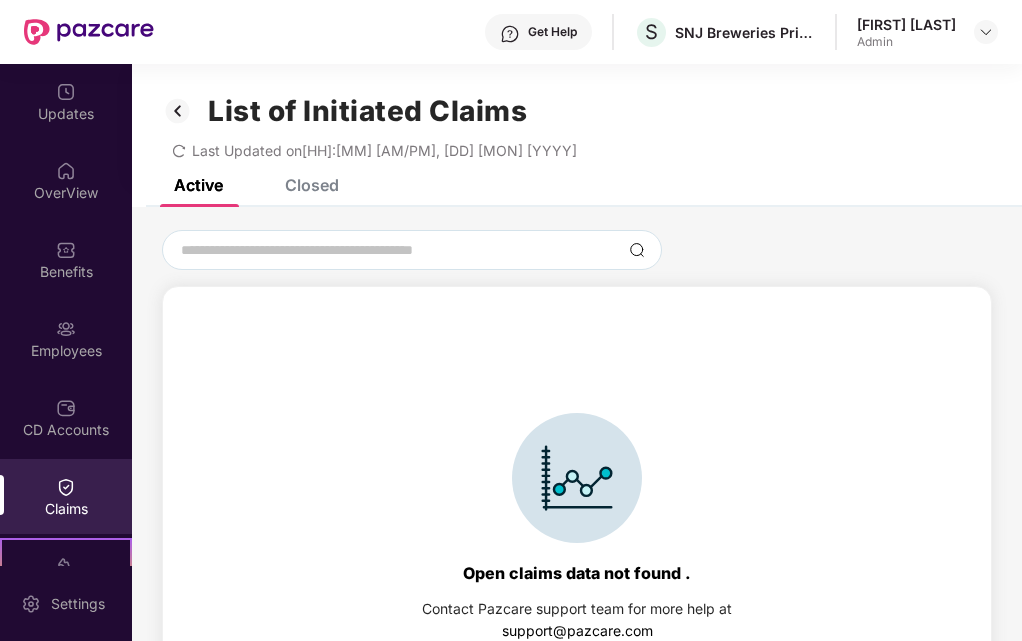 click on "Closed" at bounding box center (312, 185) 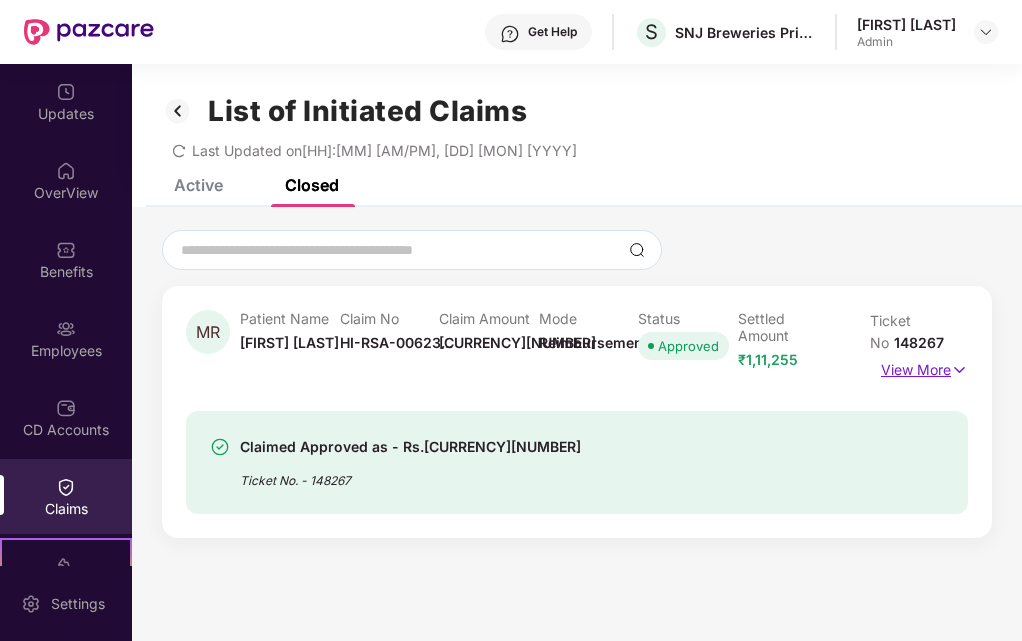 click at bounding box center (959, 370) 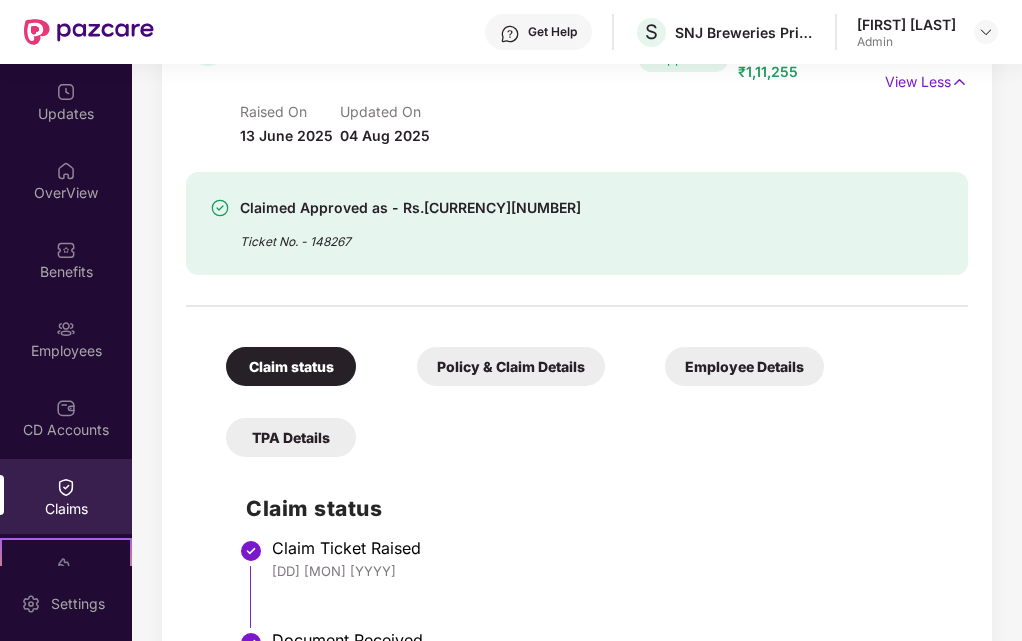 scroll, scrollTop: 0, scrollLeft: 0, axis: both 